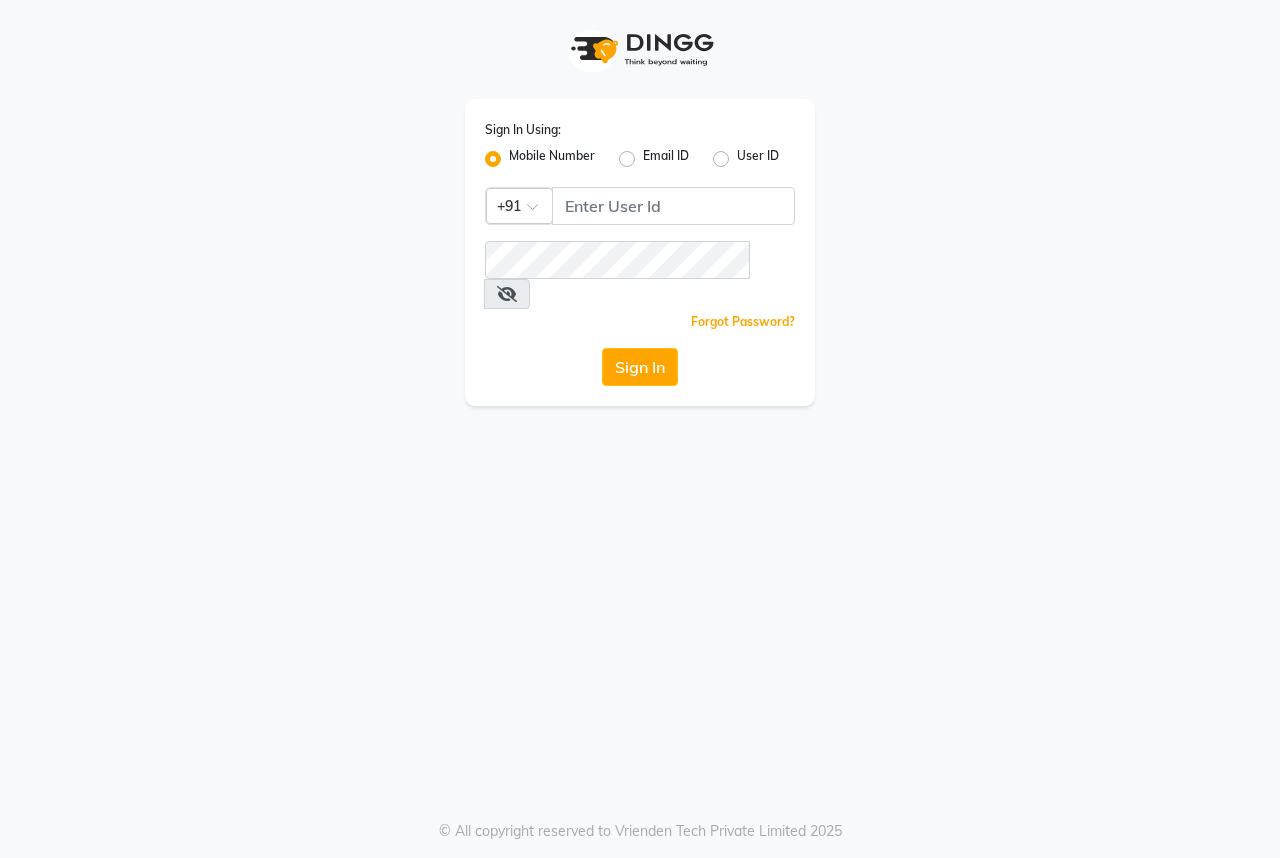 scroll, scrollTop: 0, scrollLeft: 0, axis: both 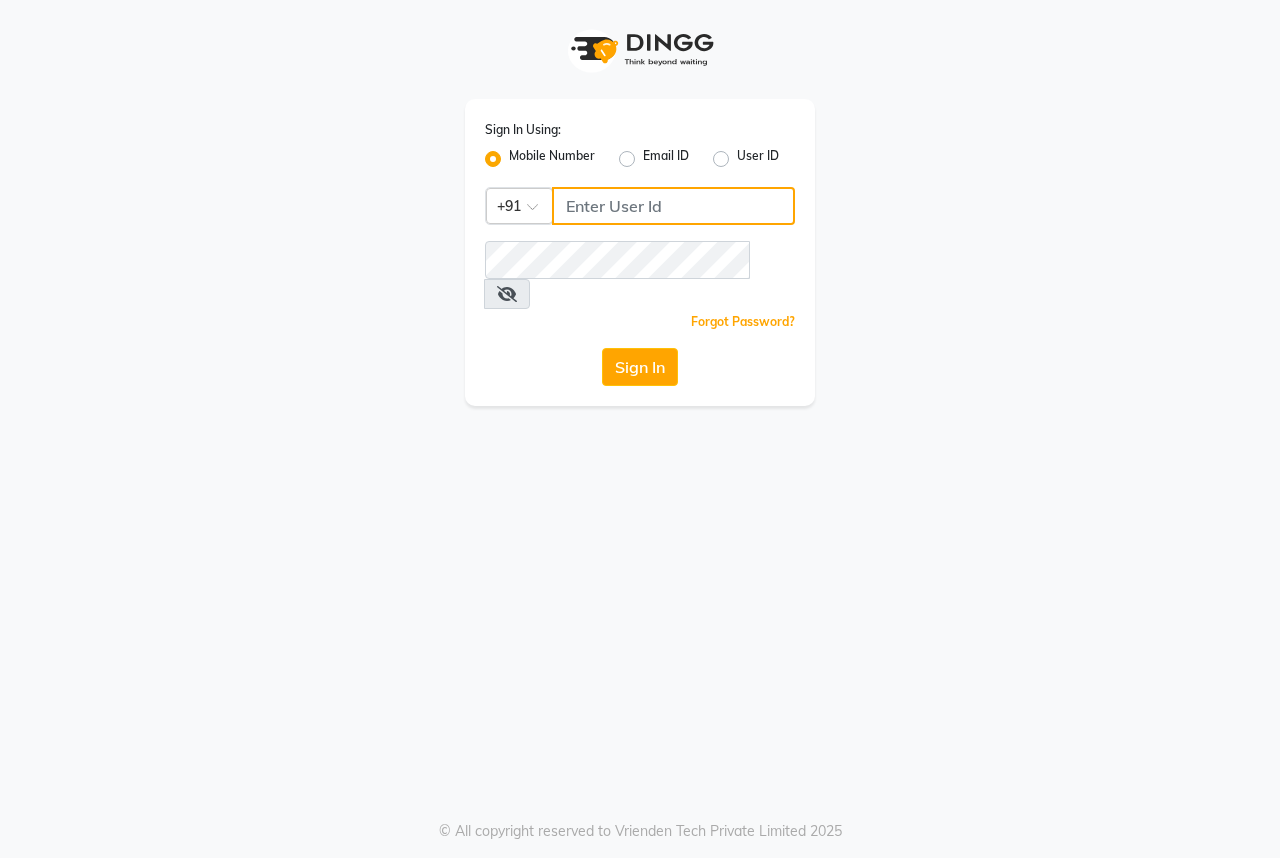 click 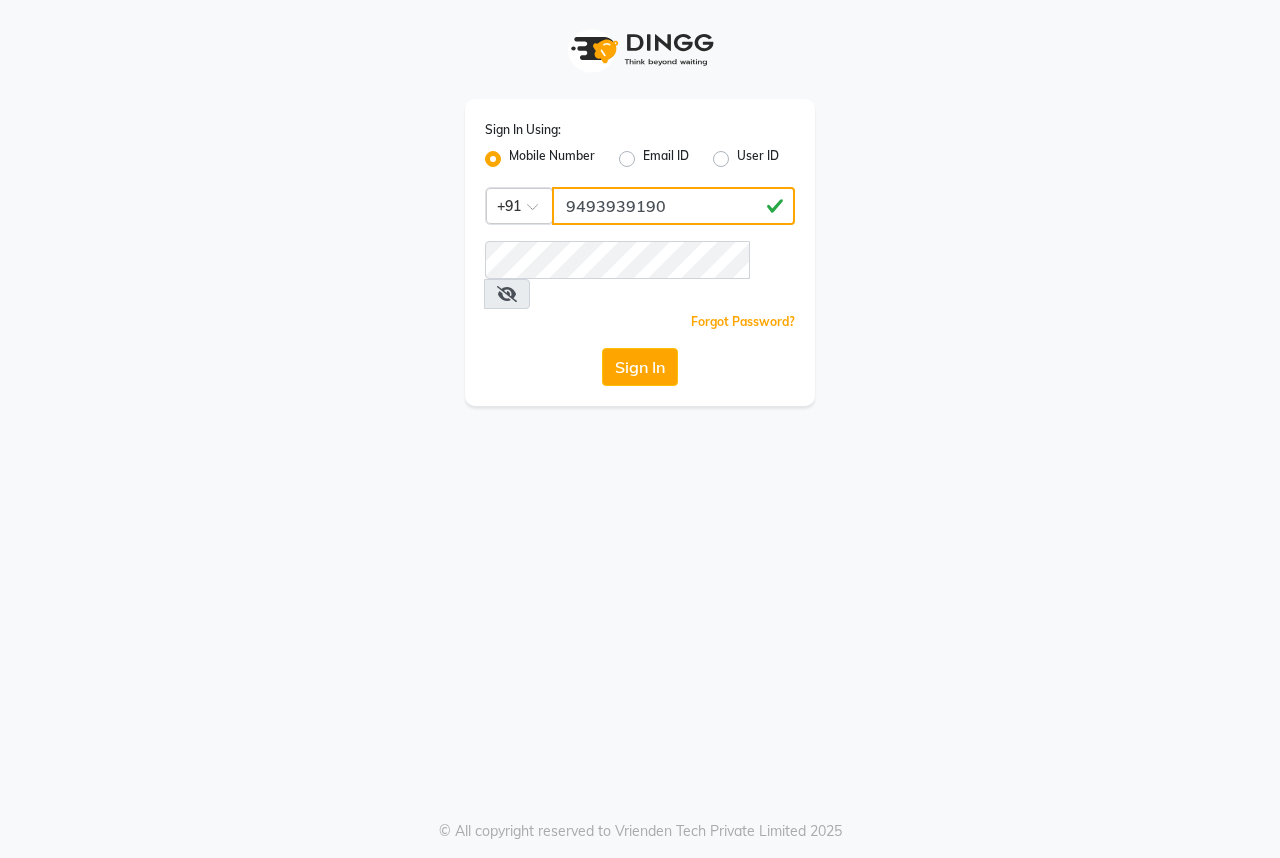 type on "9493939190" 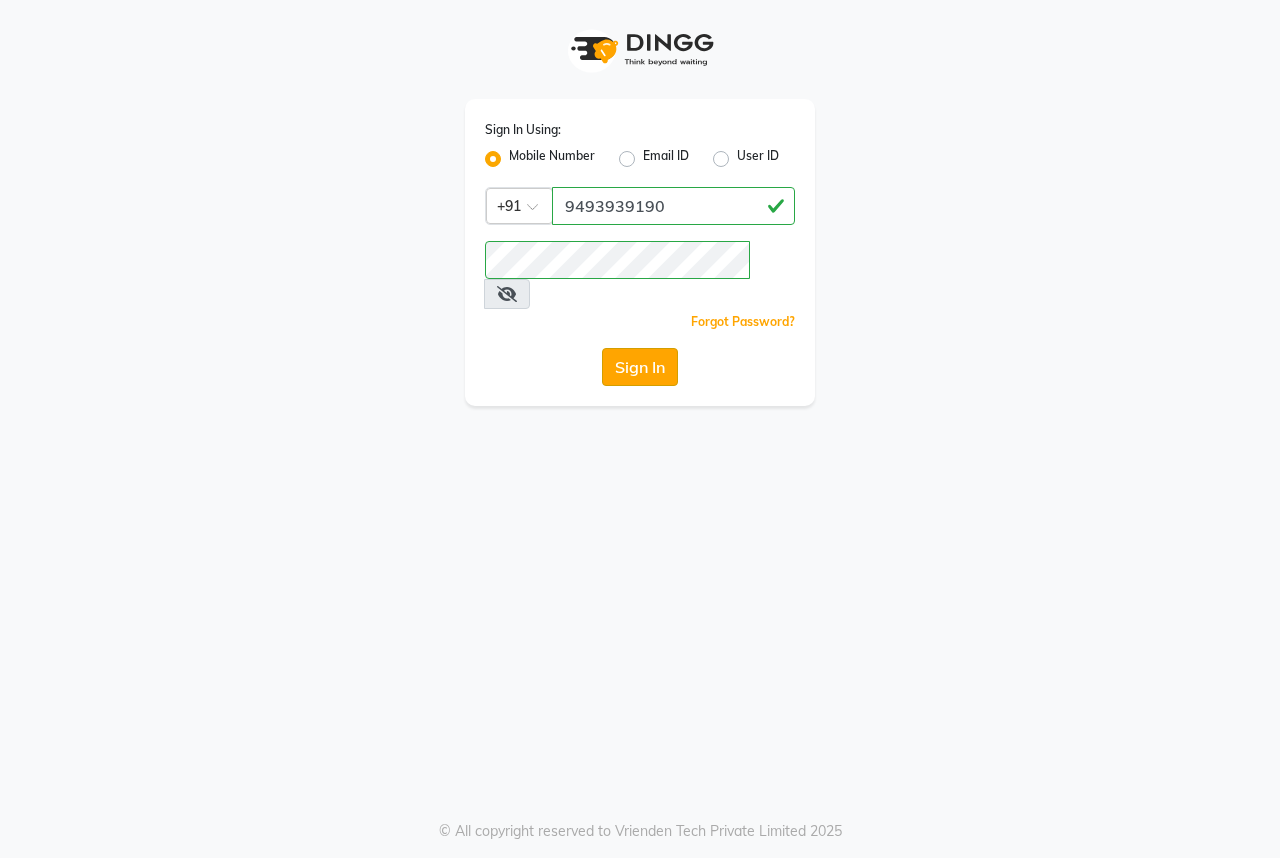 click on "Sign In" 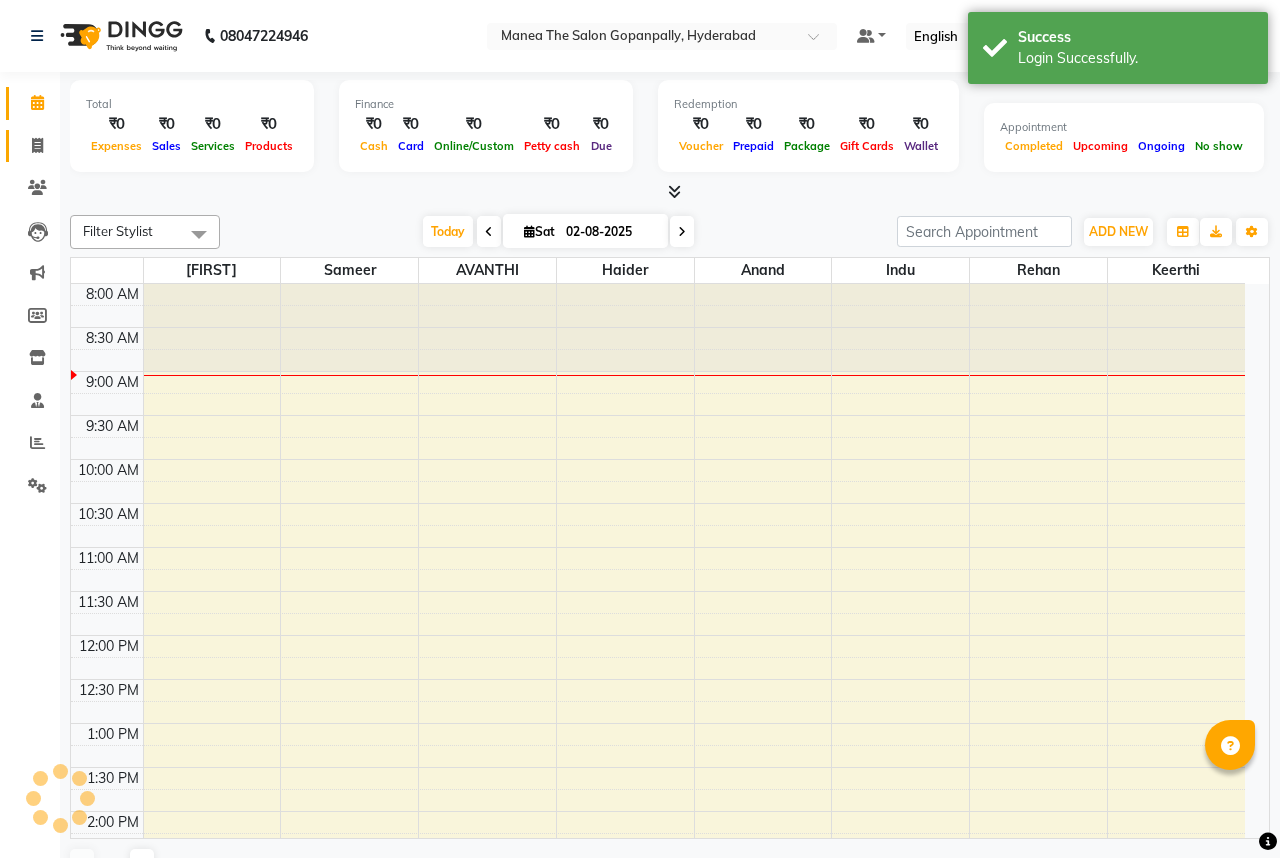 click 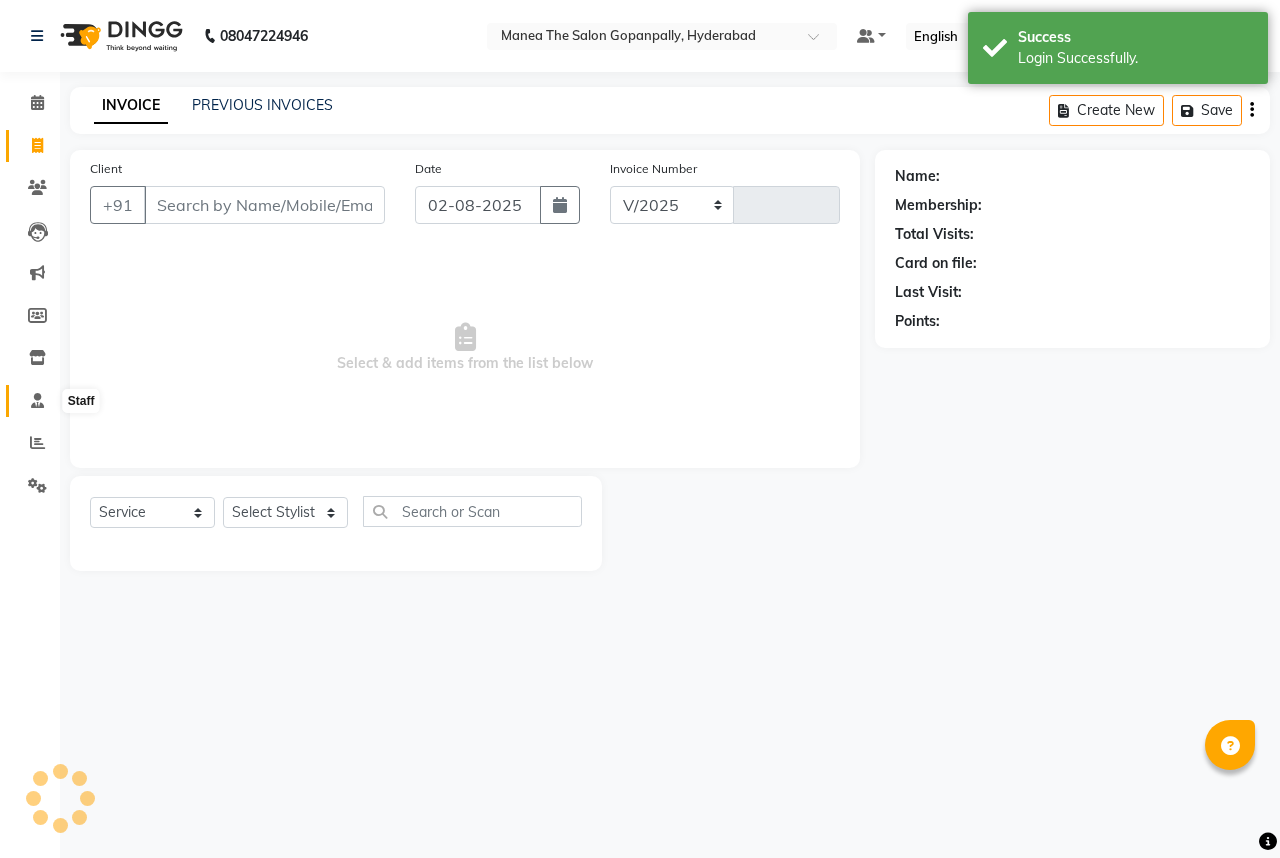 select on "7027" 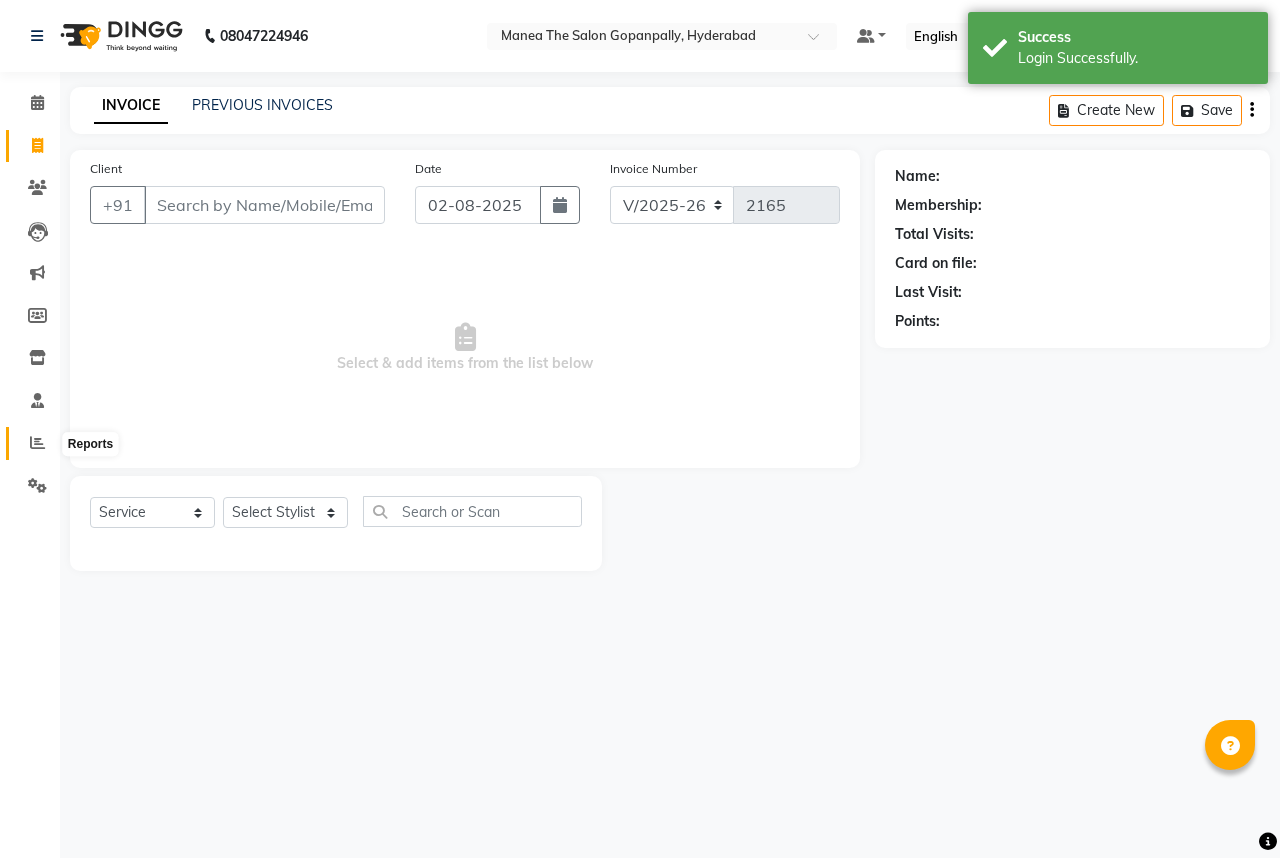 scroll, scrollTop: 0, scrollLeft: 0, axis: both 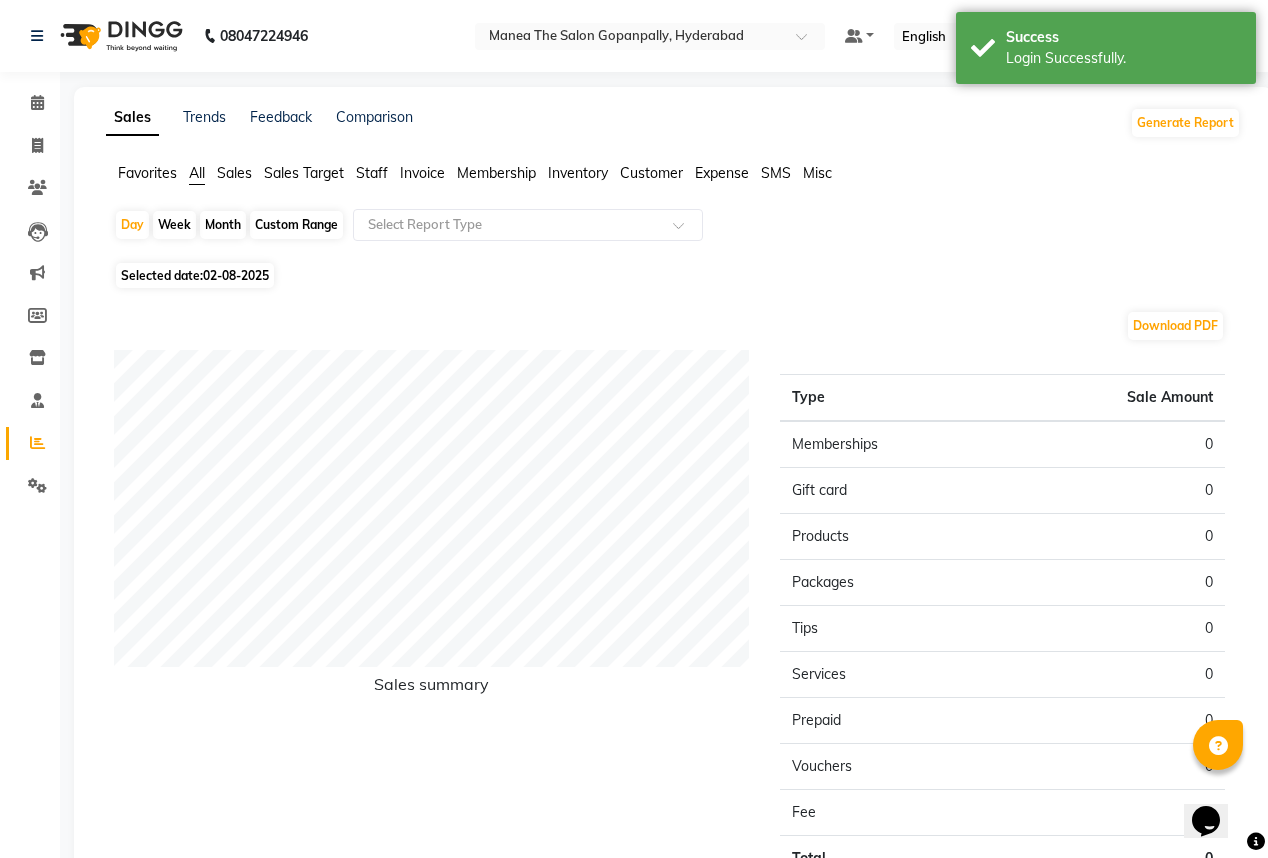 click on "Month" 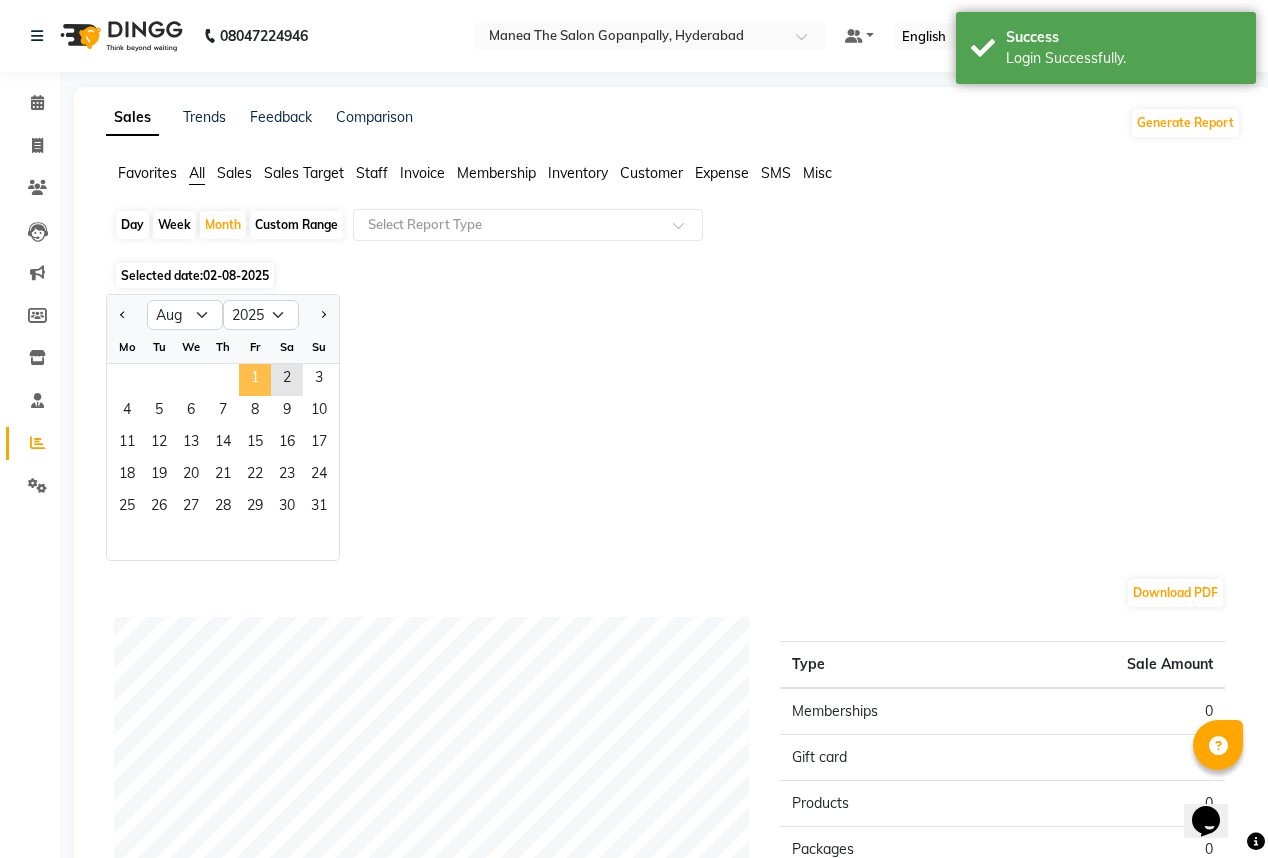 click on "1" 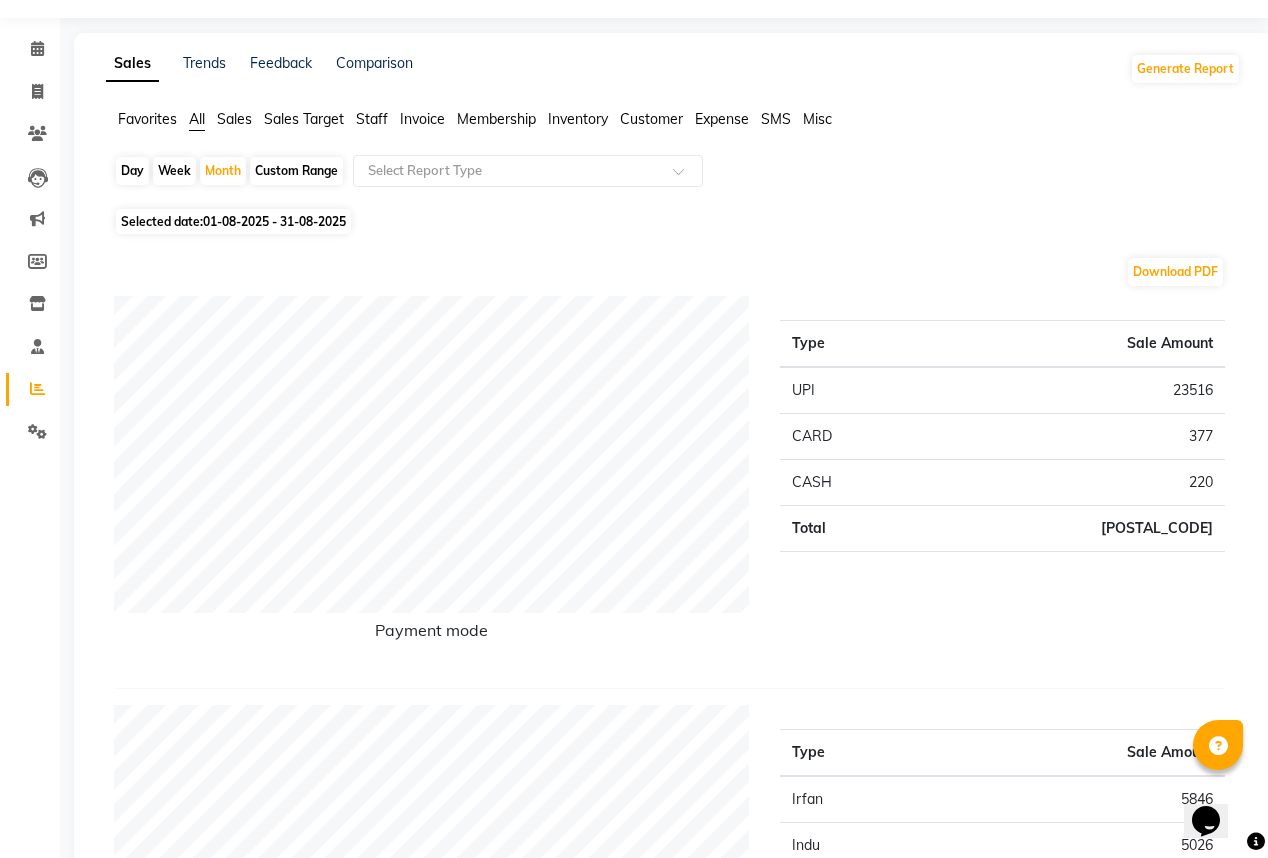 scroll, scrollTop: 0, scrollLeft: 0, axis: both 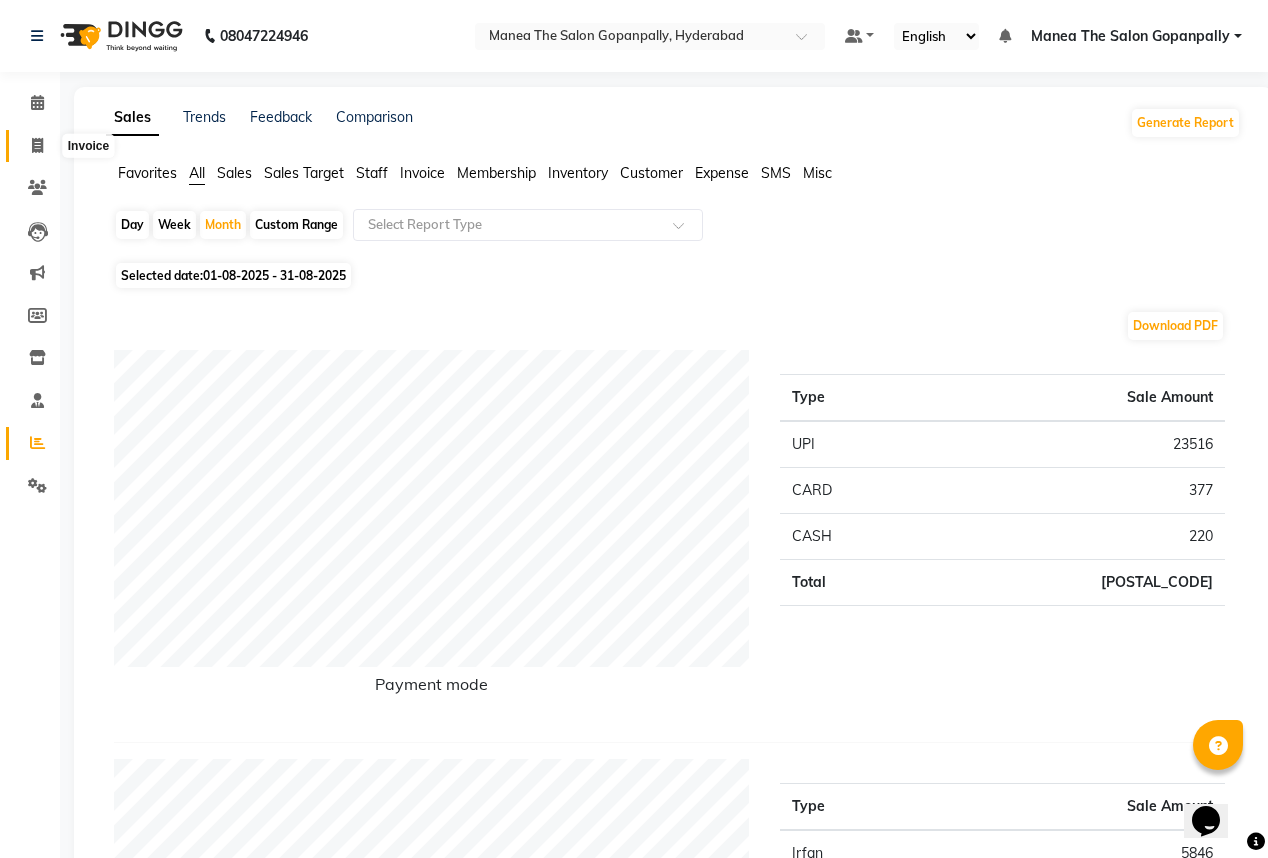 click 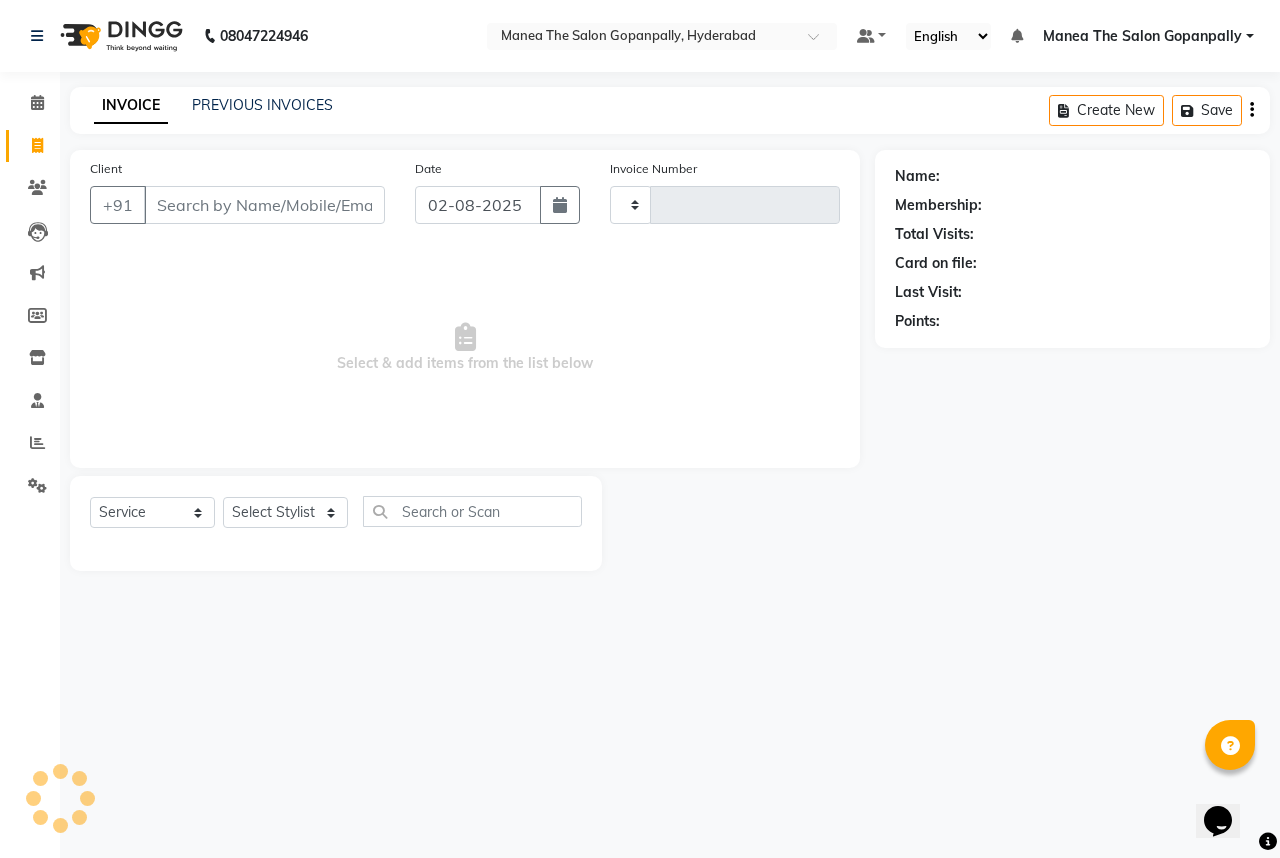 type on "2165" 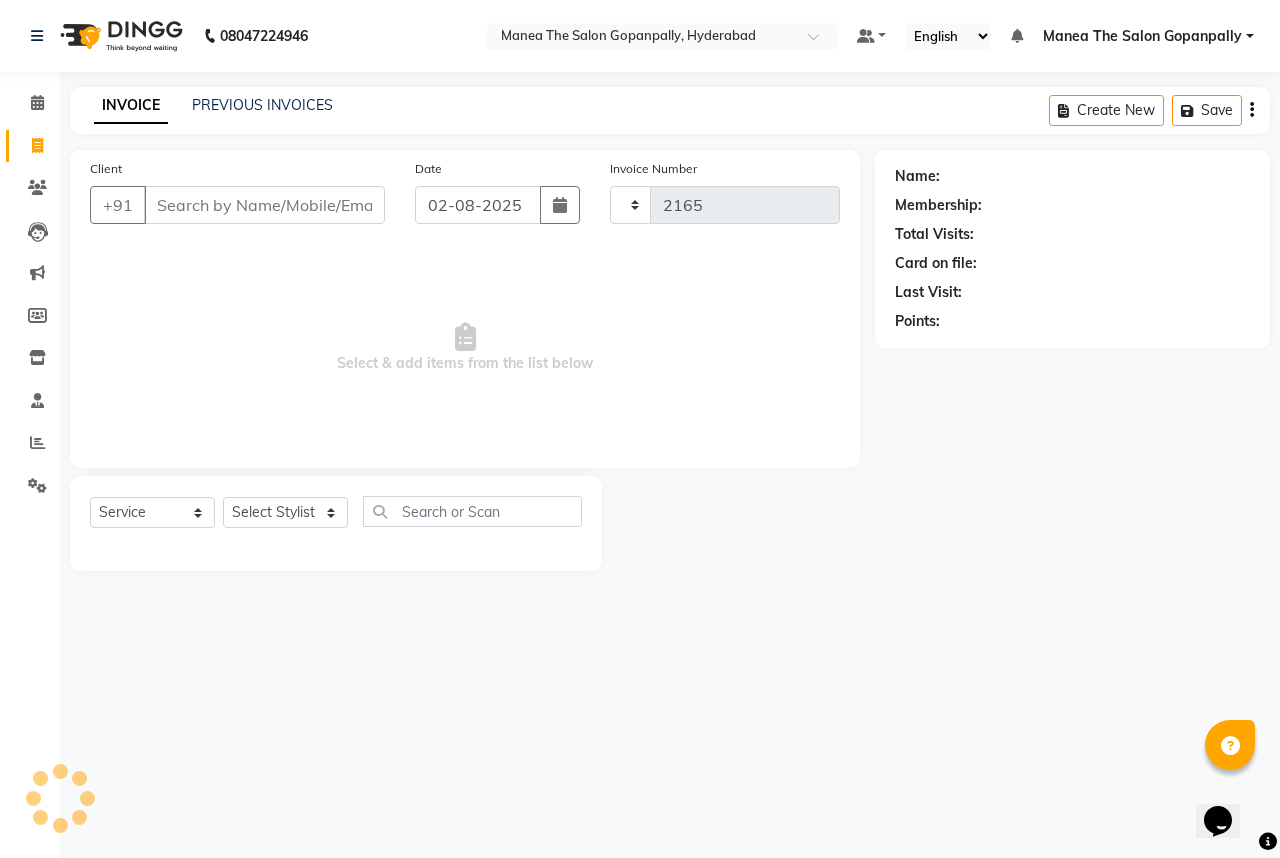 select on "7027" 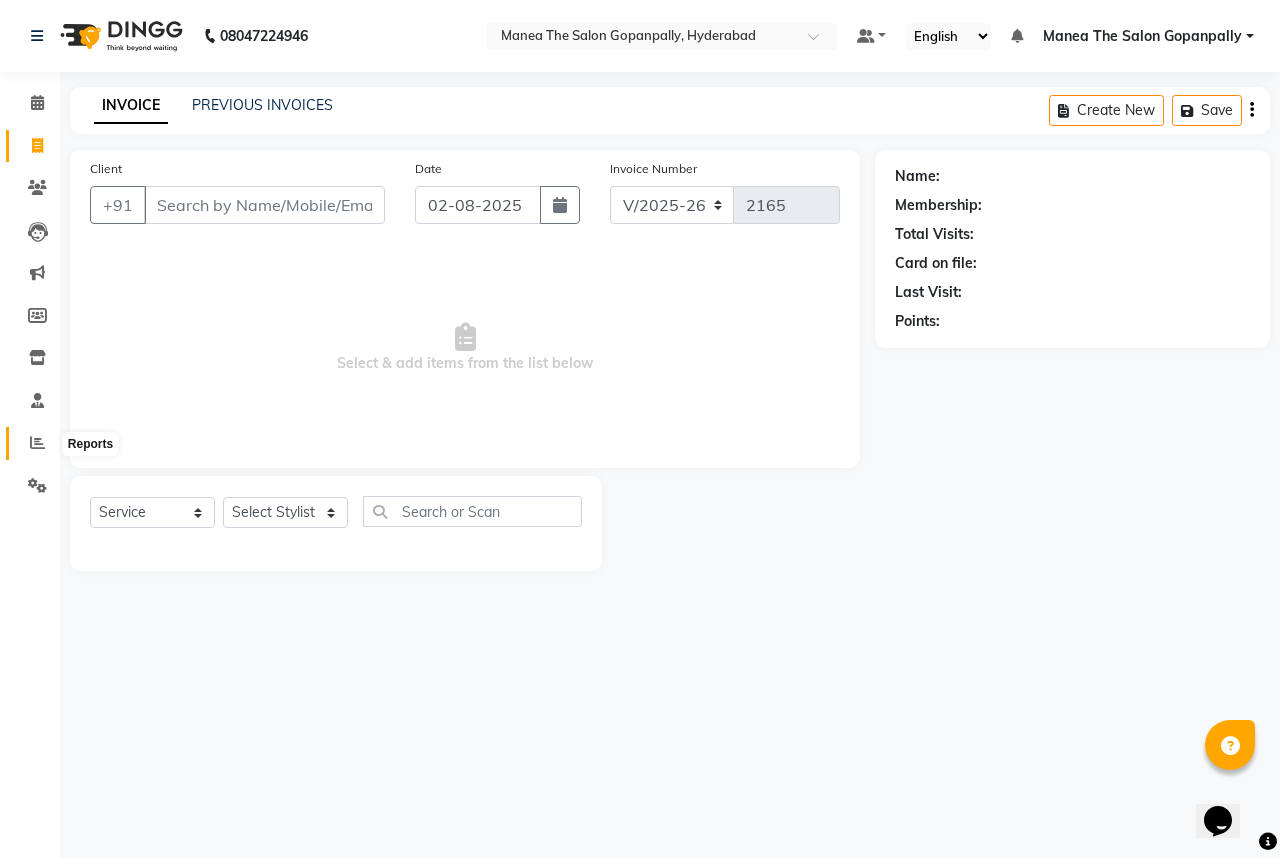 click 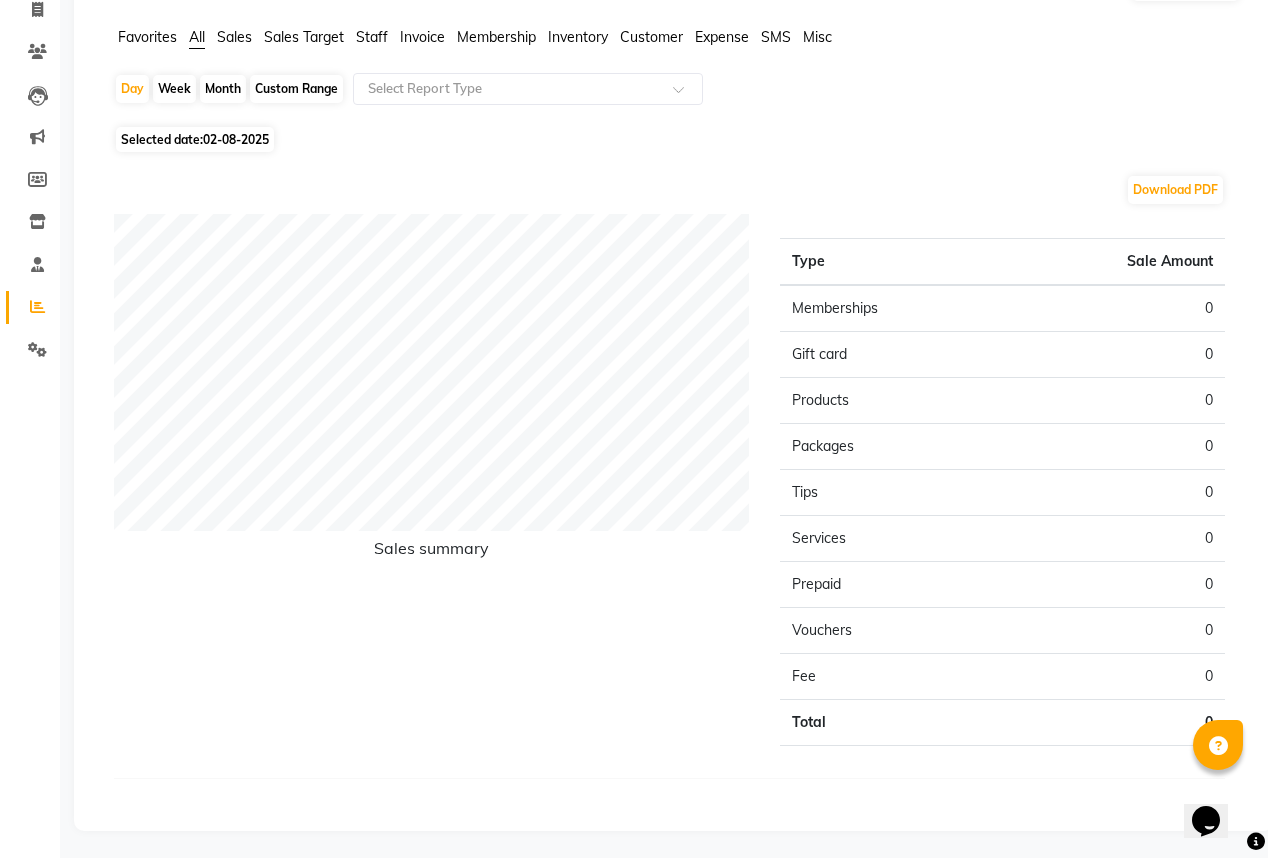 scroll, scrollTop: 0, scrollLeft: 0, axis: both 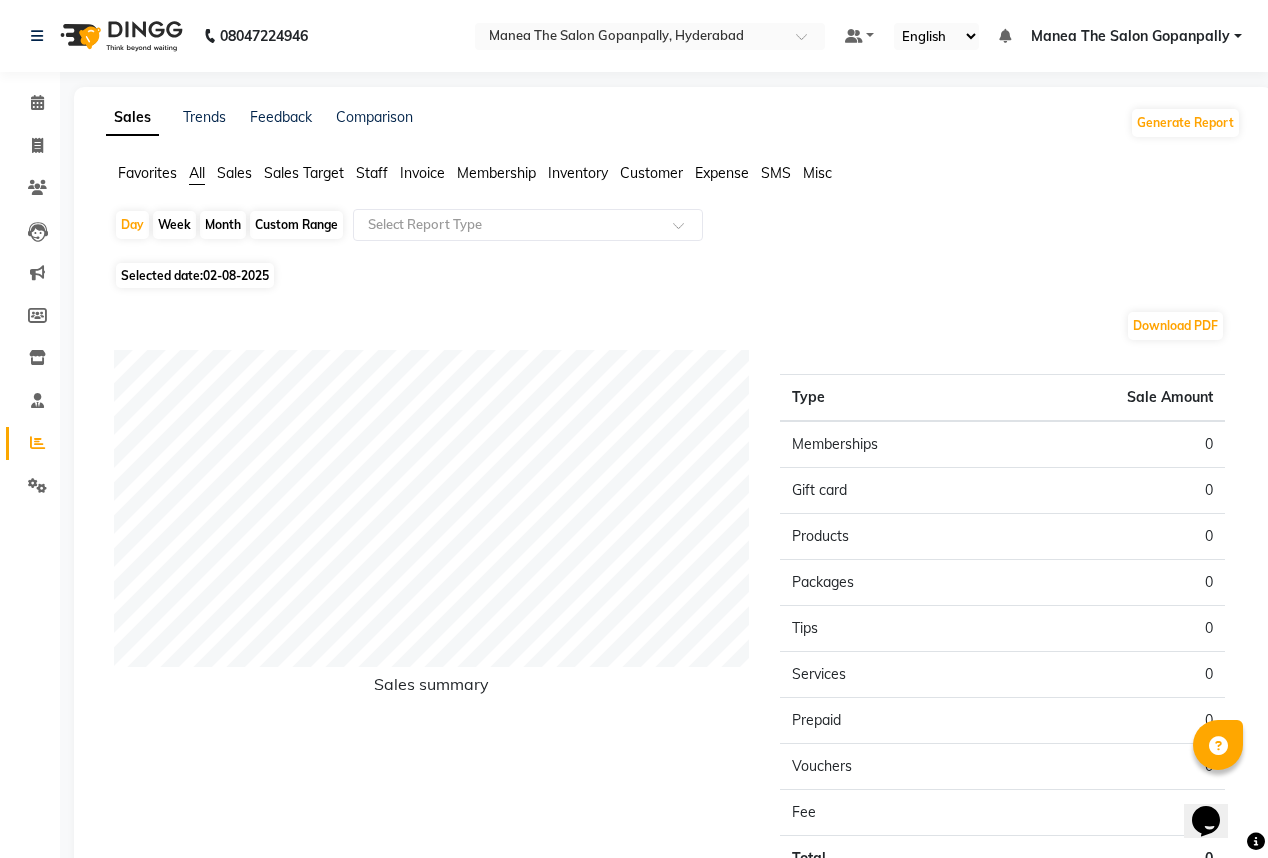 click on "Month" 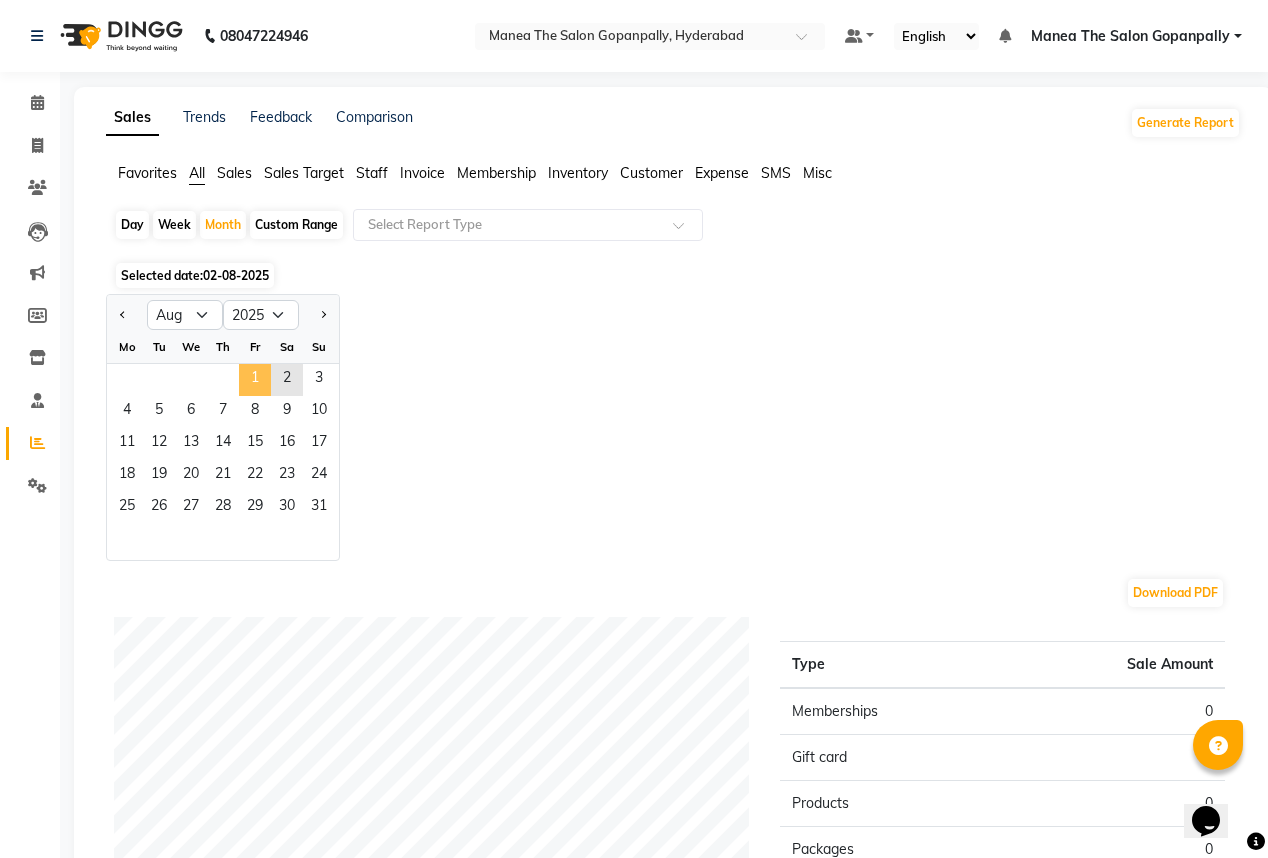click on "1" 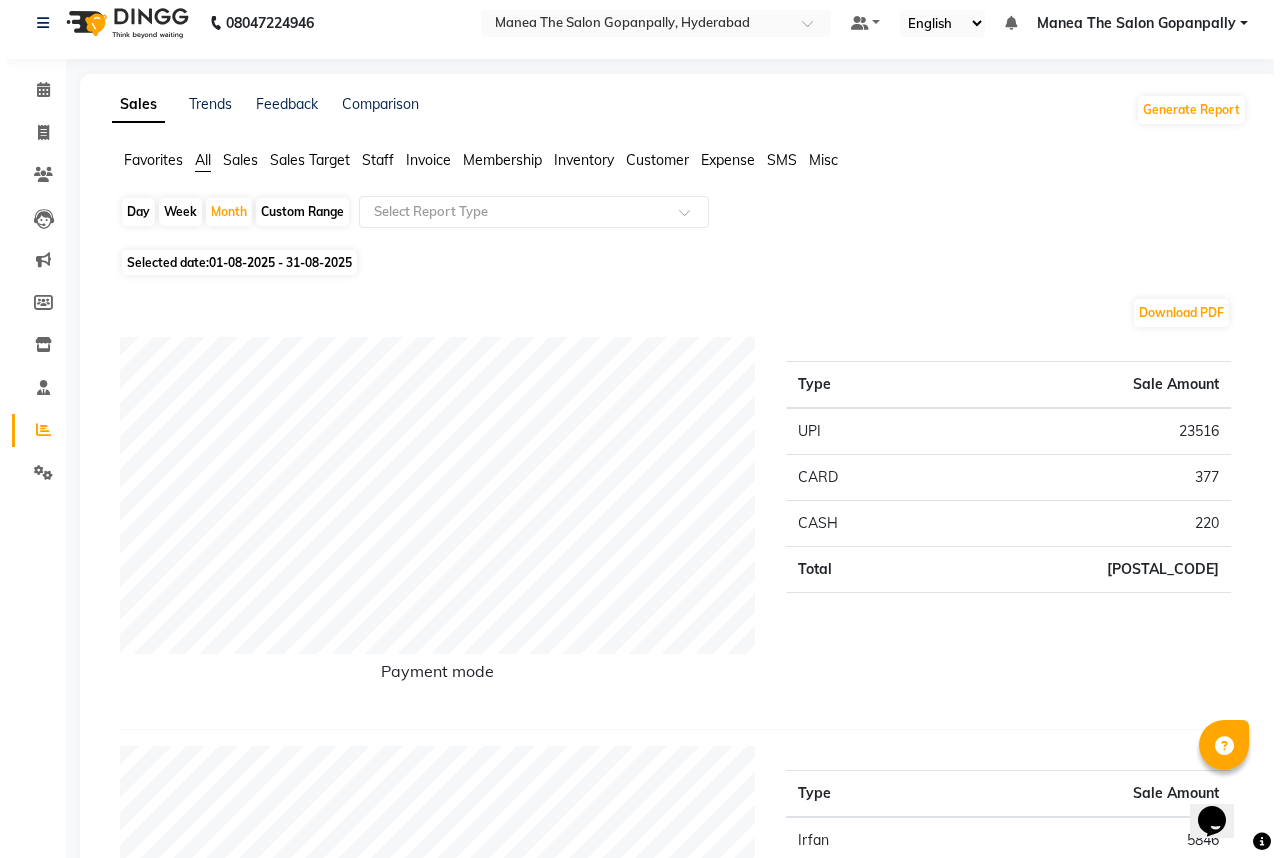 scroll, scrollTop: 0, scrollLeft: 0, axis: both 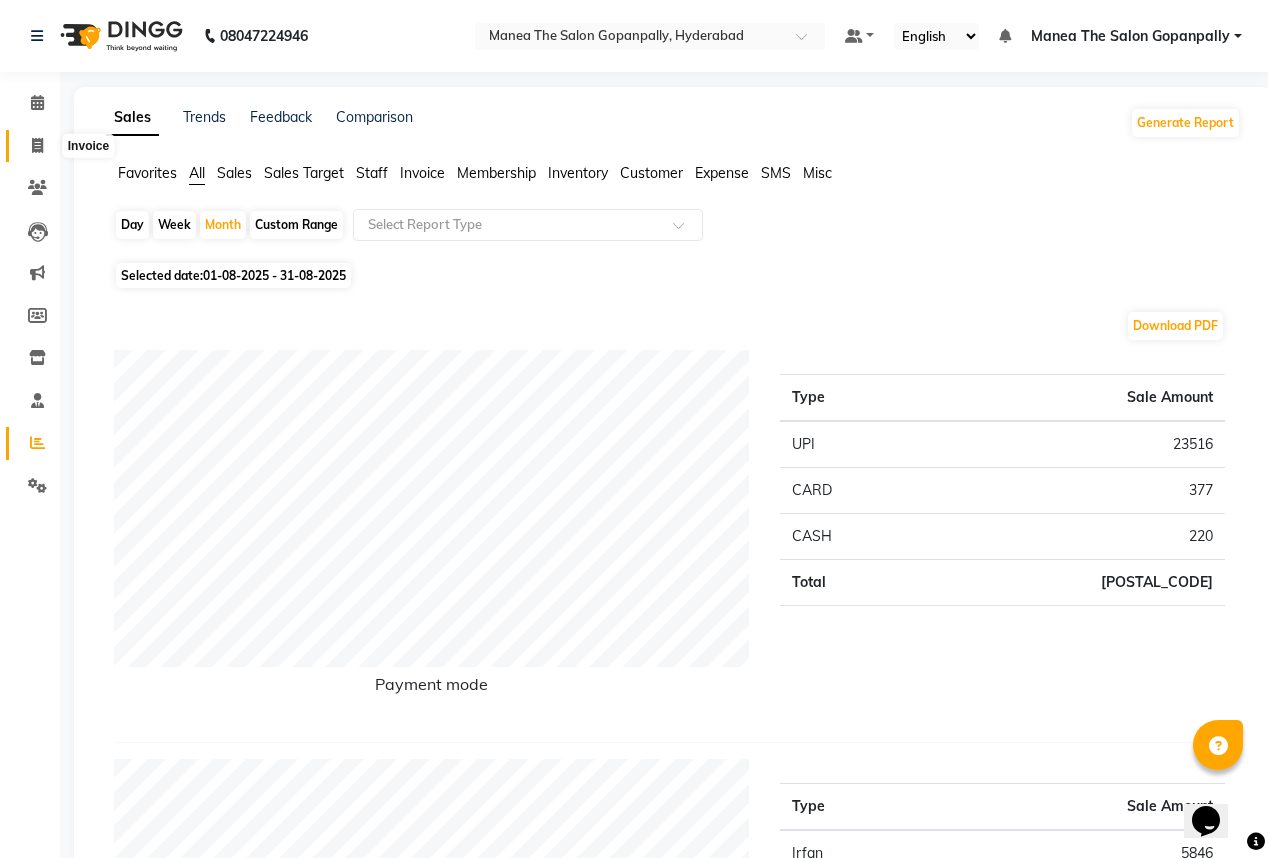 click 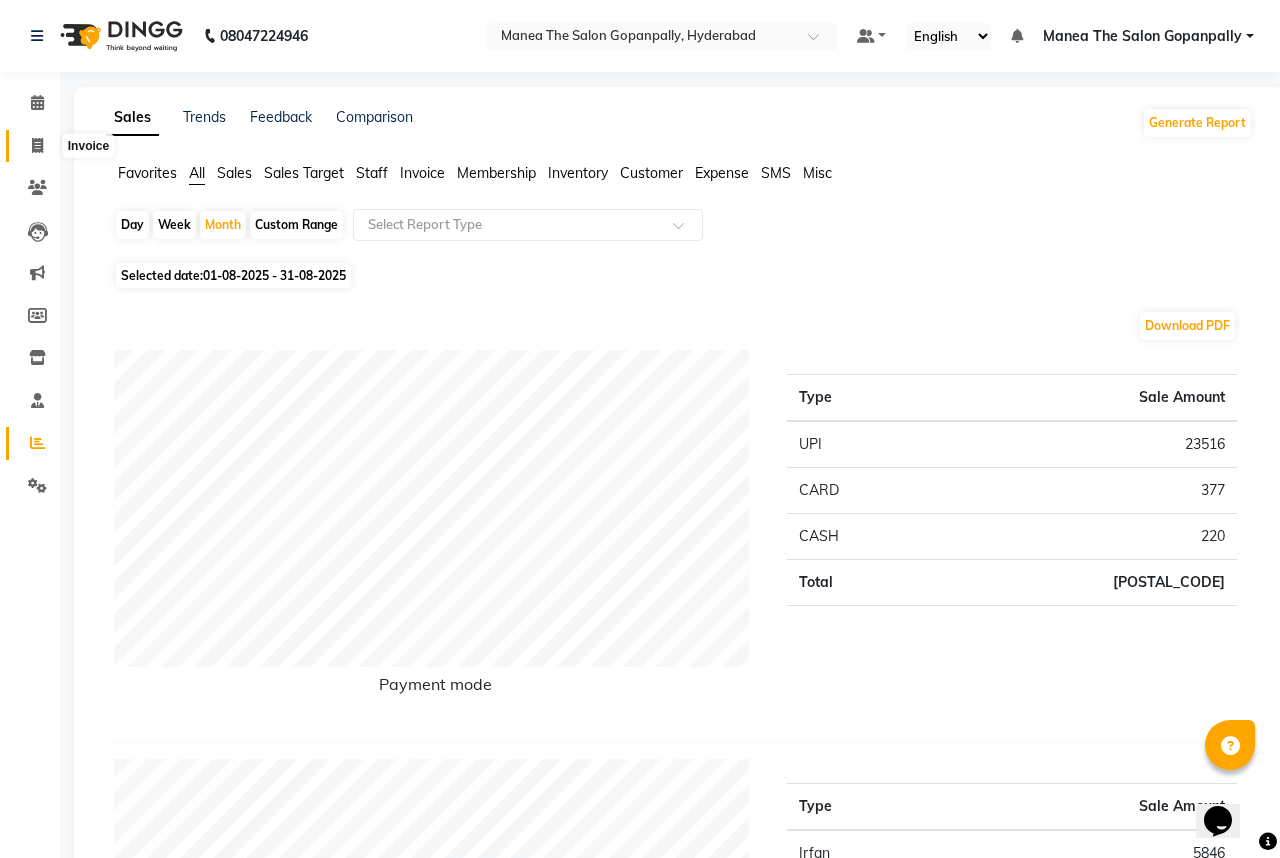 select on "7027" 